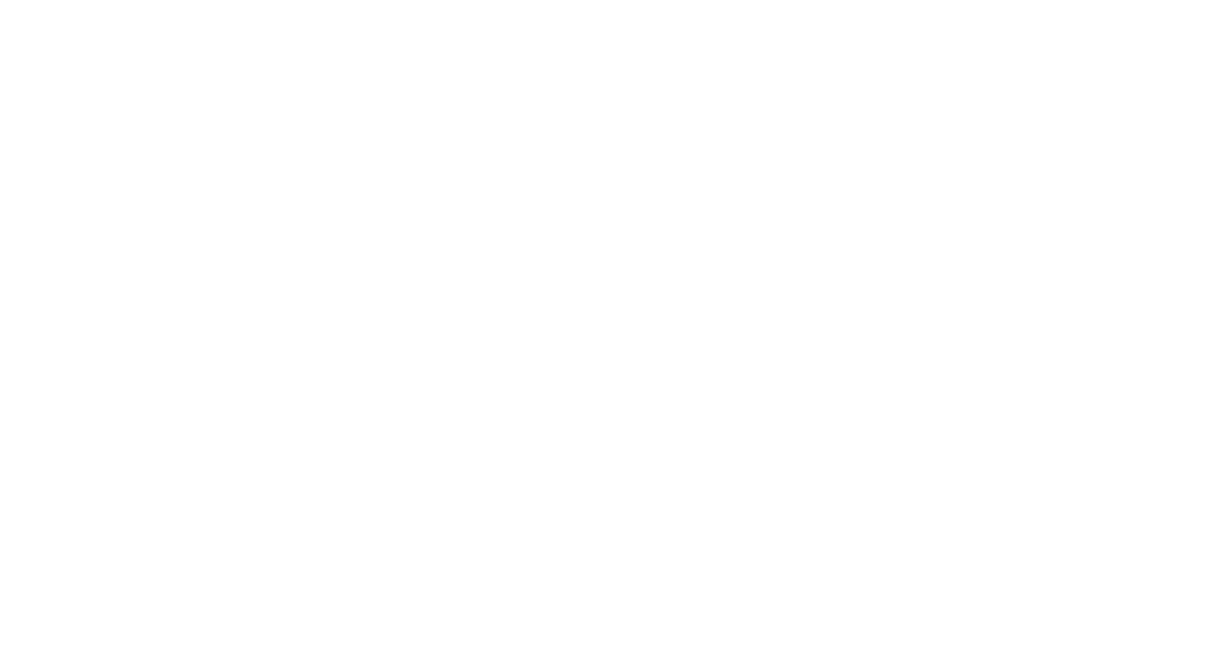 scroll, scrollTop: 0, scrollLeft: 0, axis: both 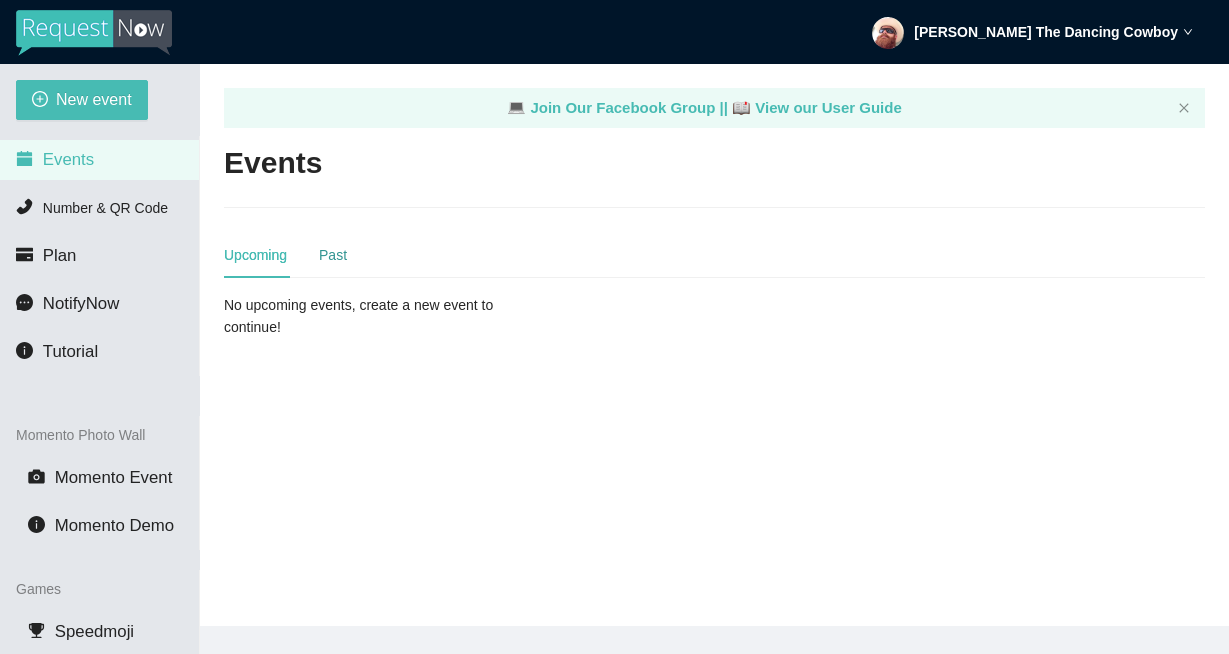 click on "Past" at bounding box center (333, 255) 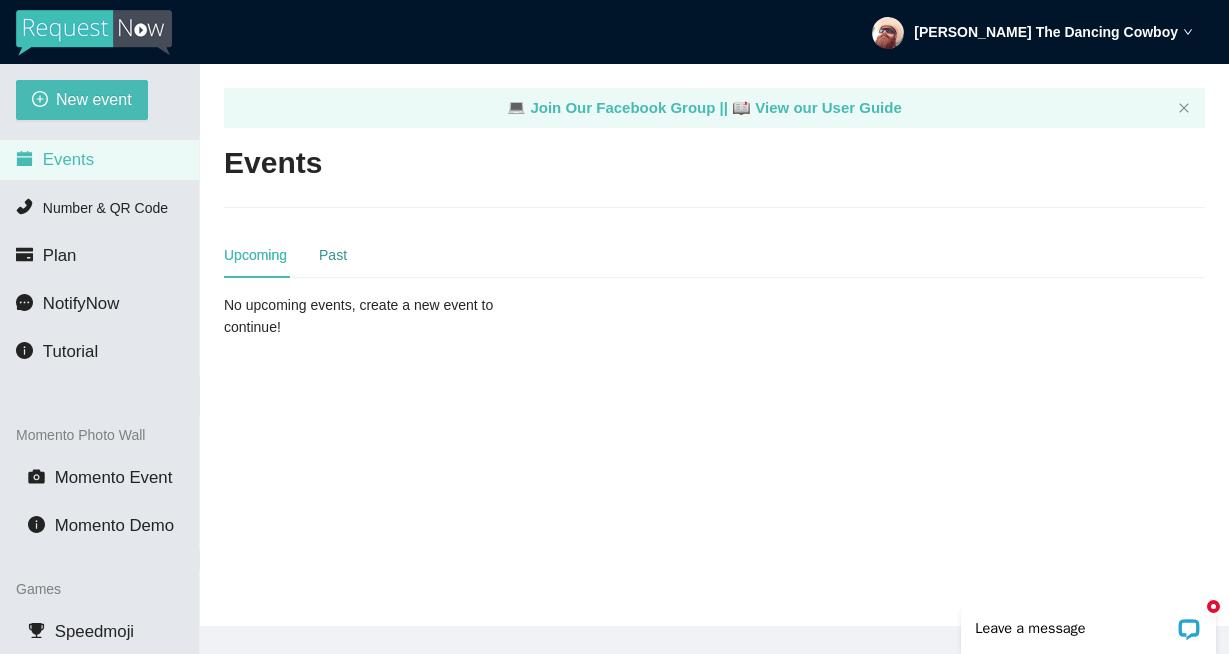 scroll, scrollTop: 0, scrollLeft: 0, axis: both 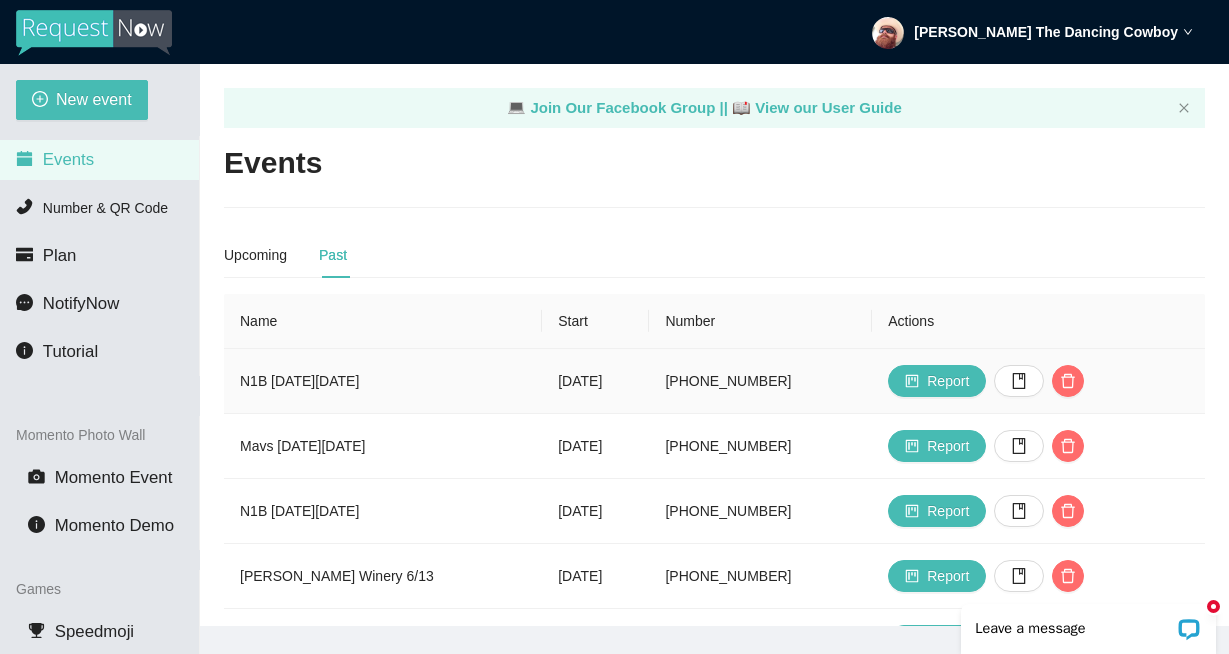 click on "N1B [DATE][DATE]" at bounding box center (383, 381) 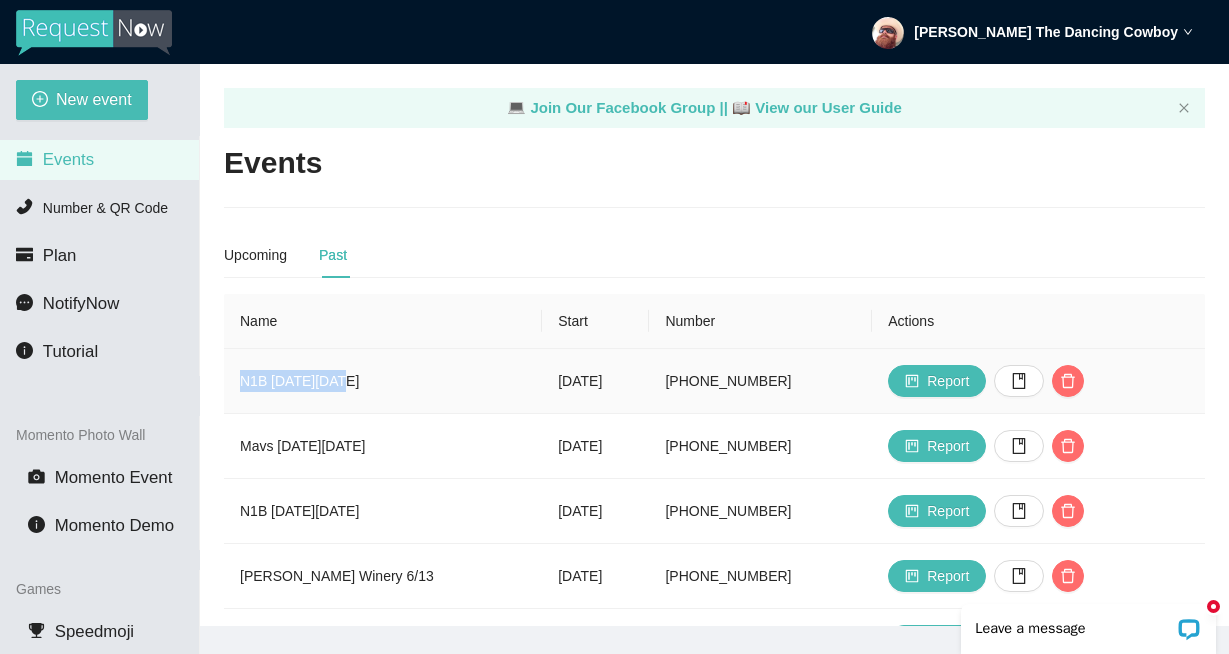 drag, startPoint x: 245, startPoint y: 384, endPoint x: 363, endPoint y: 383, distance: 118.004234 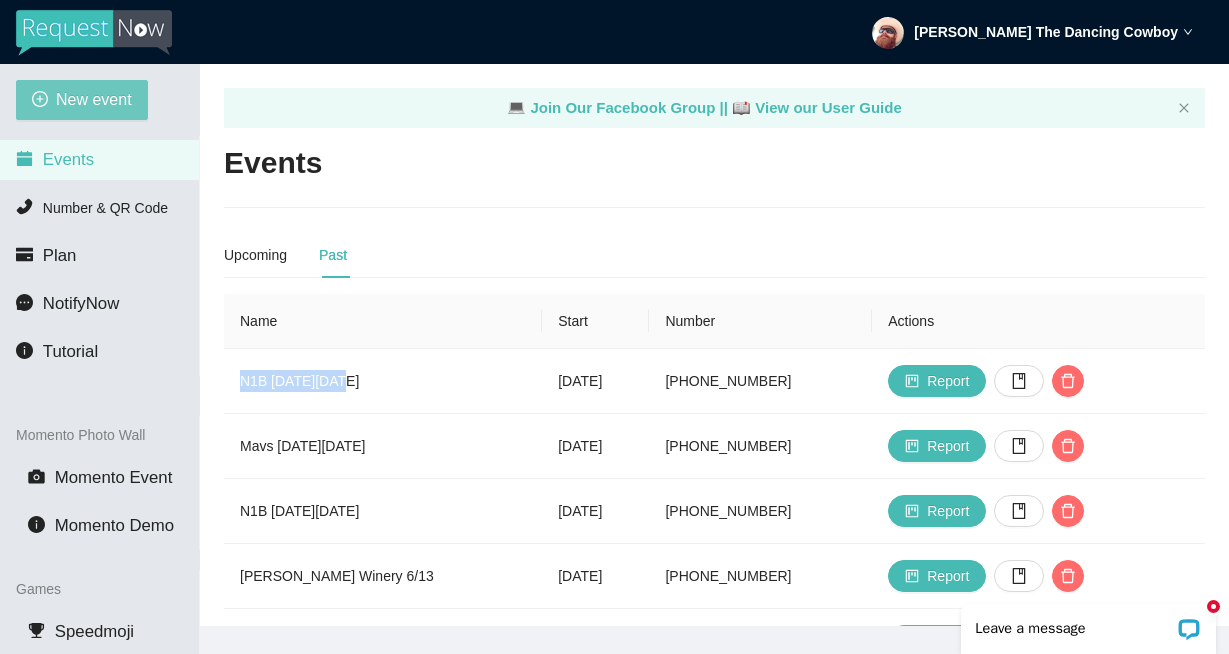 click on "New event" at bounding box center (94, 99) 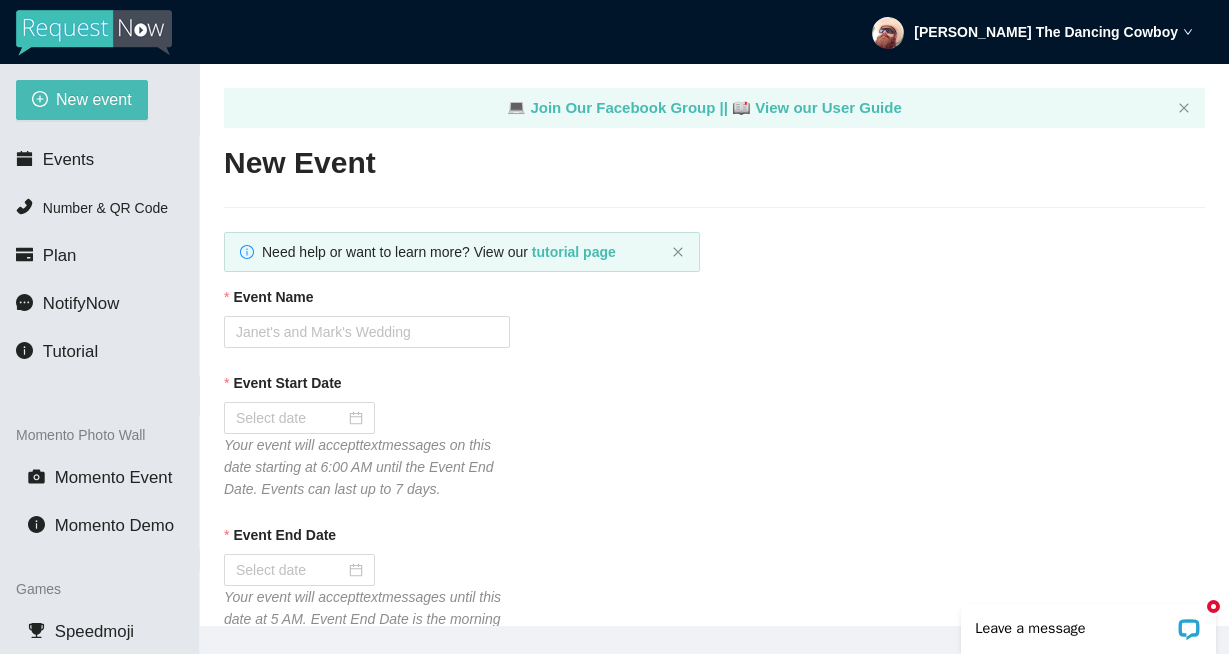 scroll, scrollTop: 0, scrollLeft: 0, axis: both 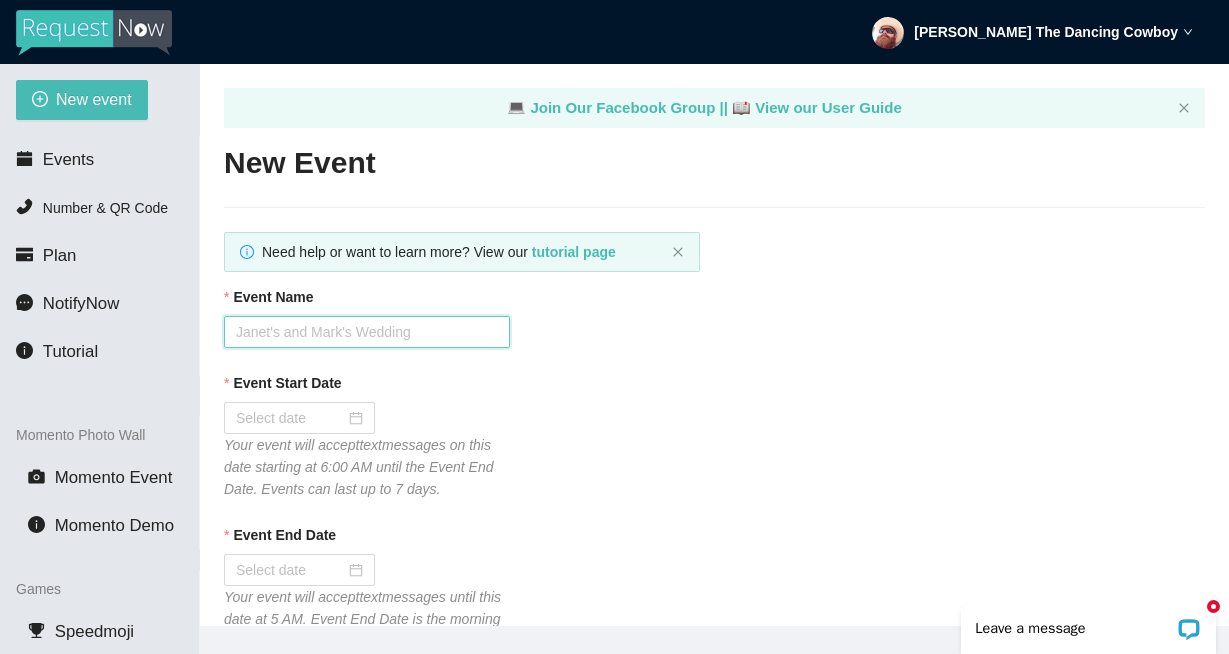 click on "Event Name" at bounding box center [367, 332] 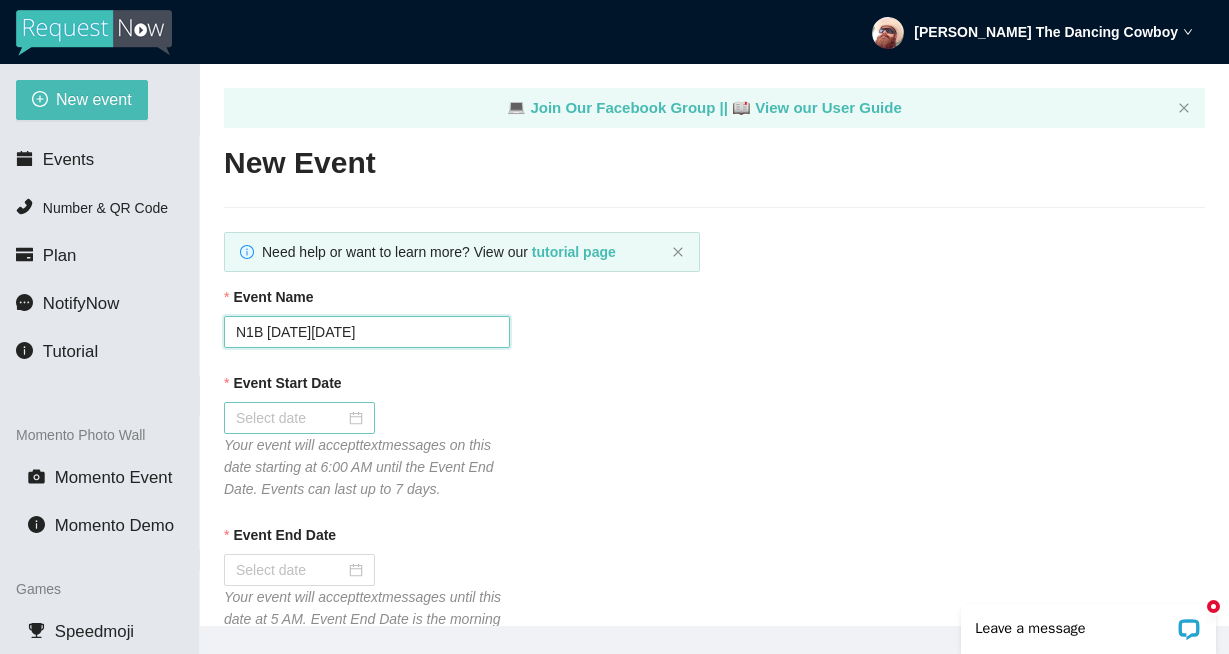 type on "N1B [DATE][DATE]" 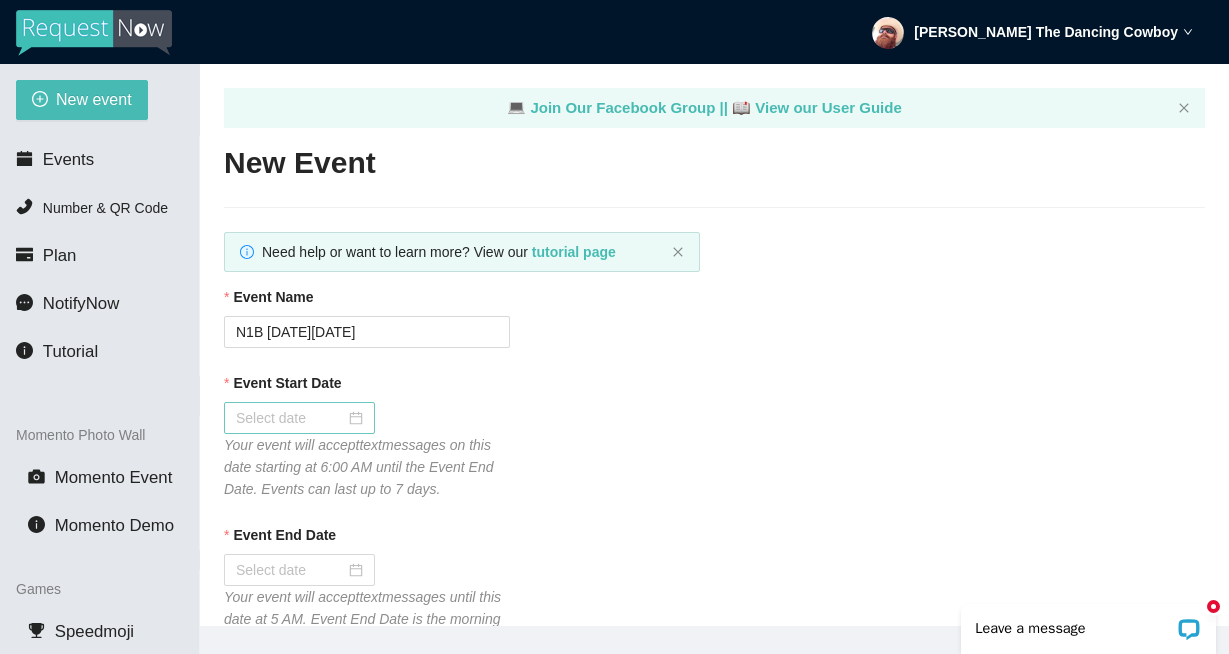 click at bounding box center [299, 418] 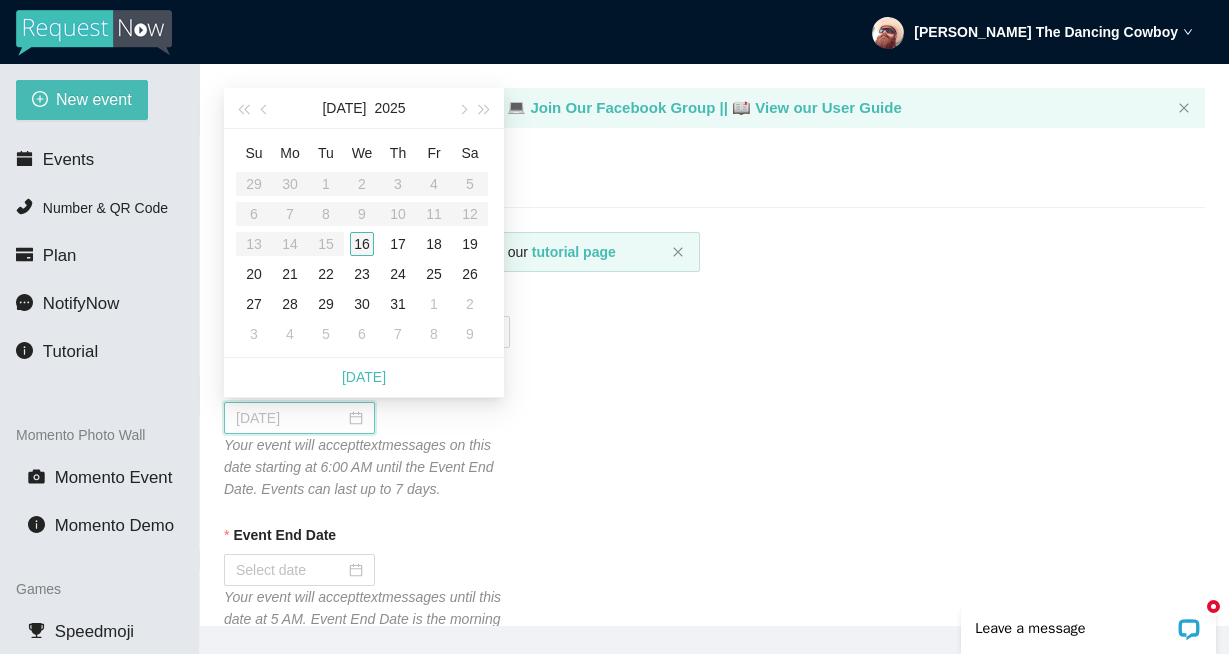 type on "[DATE]" 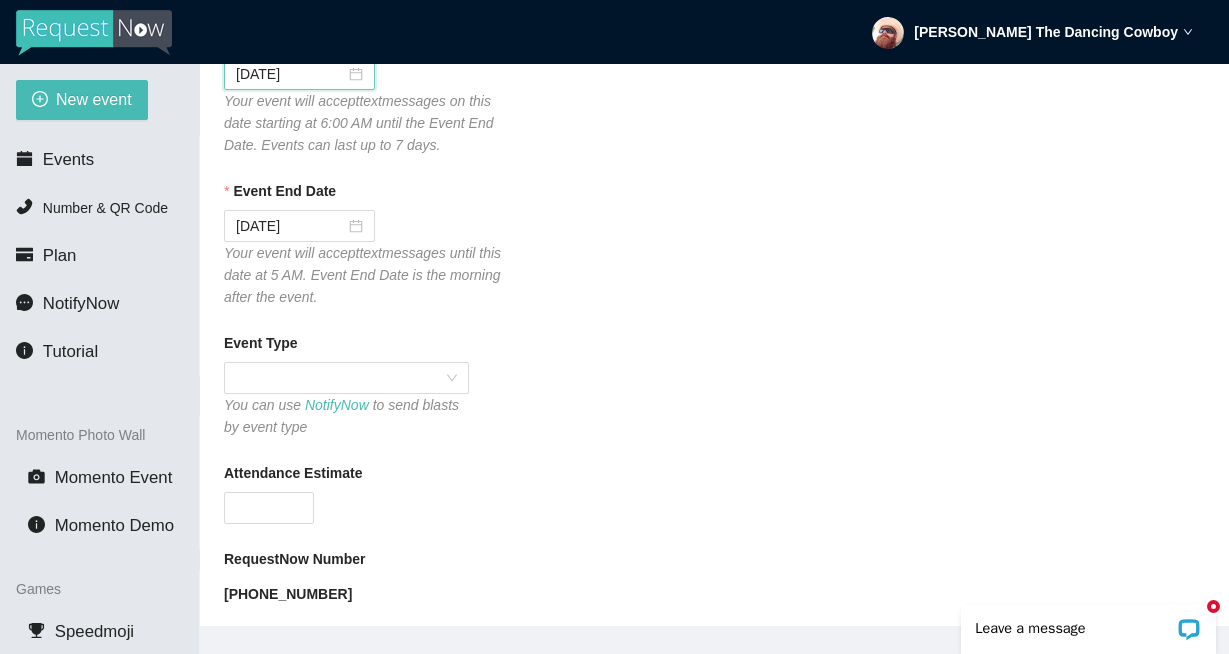 scroll, scrollTop: 363, scrollLeft: 0, axis: vertical 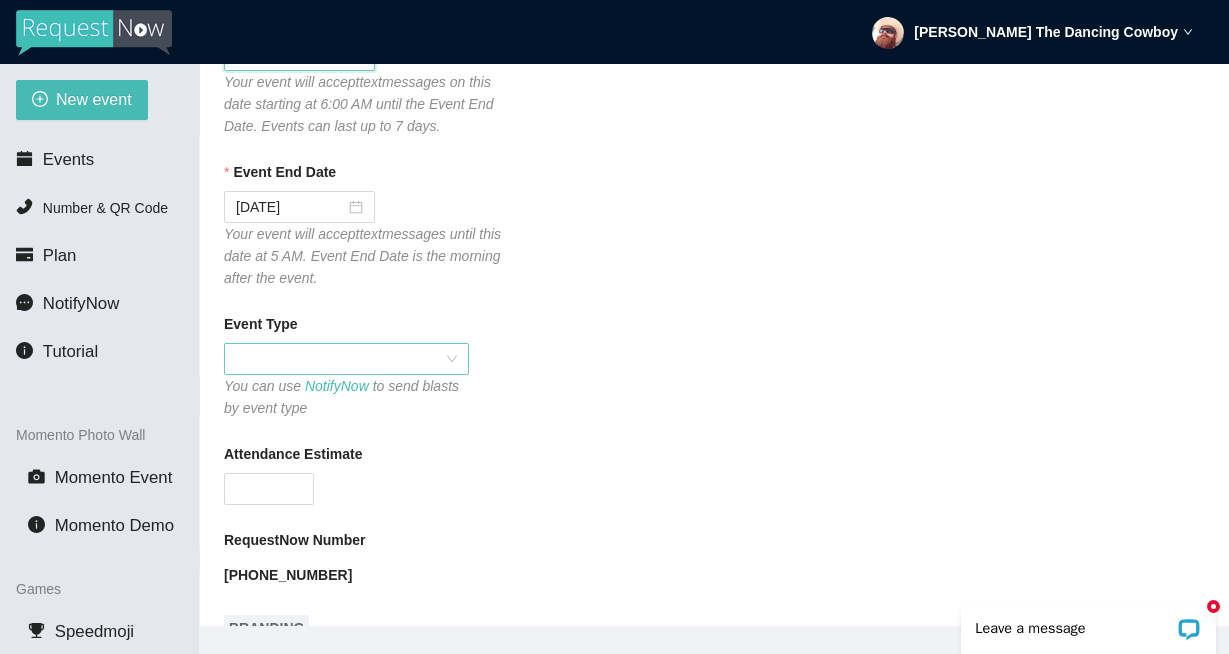 click at bounding box center (346, 359) 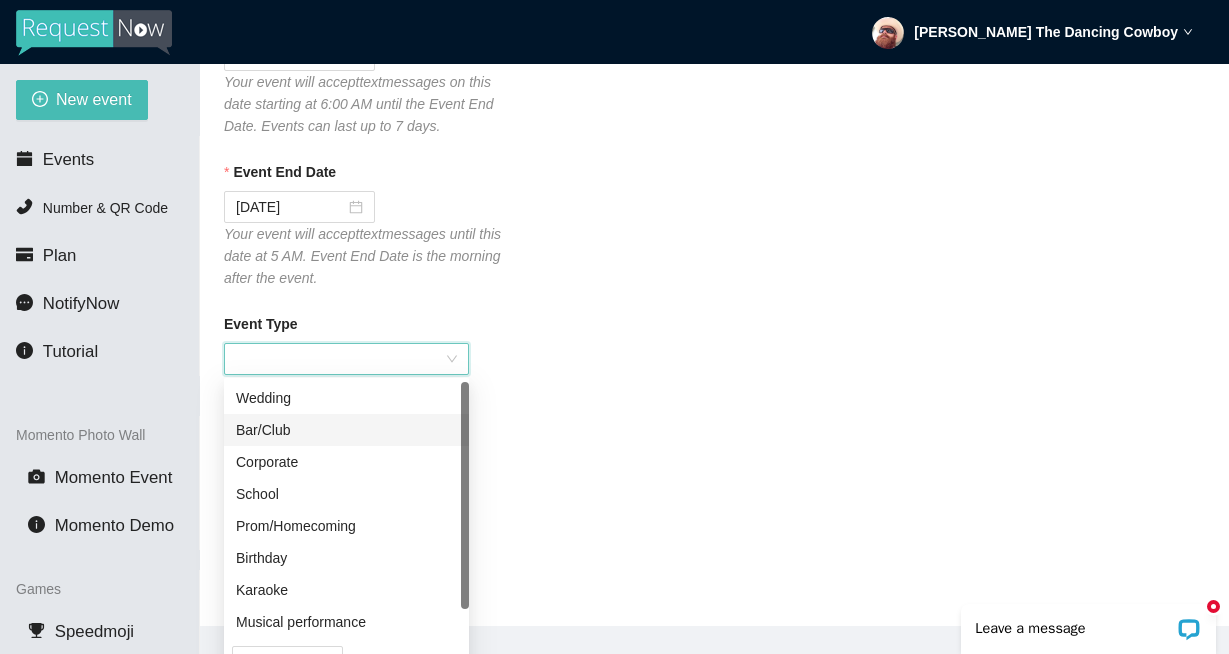 click on "Bar/Club" at bounding box center [346, 430] 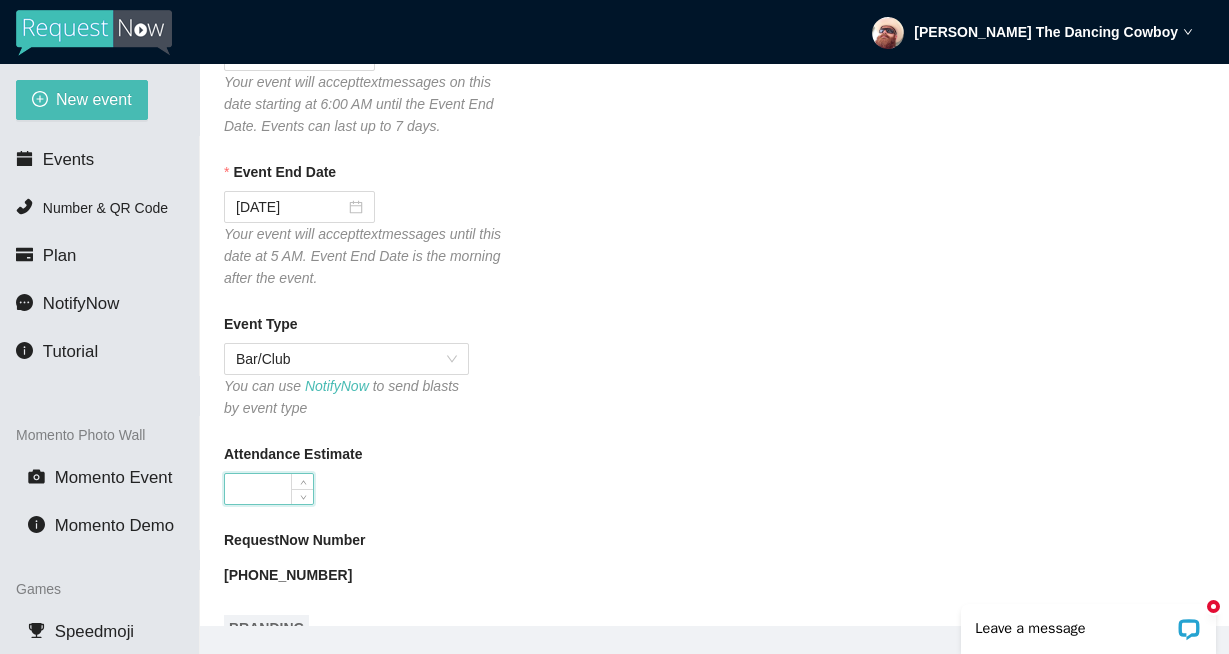click on "Attendance Estimate" at bounding box center (269, 489) 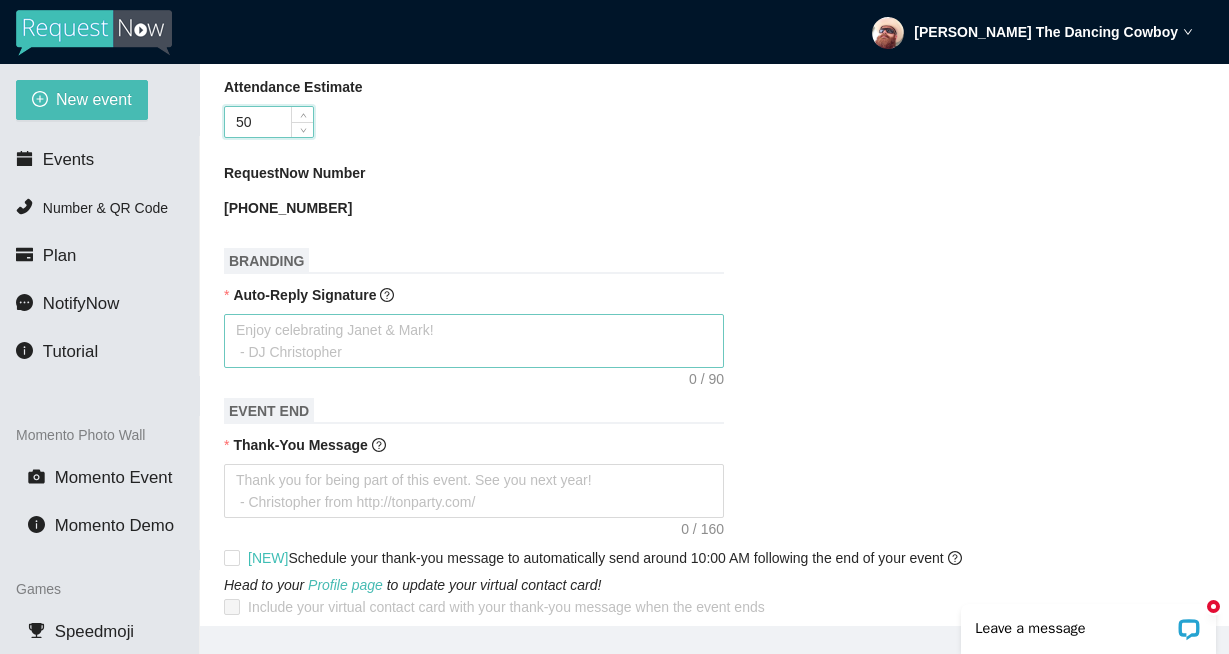 scroll, scrollTop: 594, scrollLeft: 0, axis: vertical 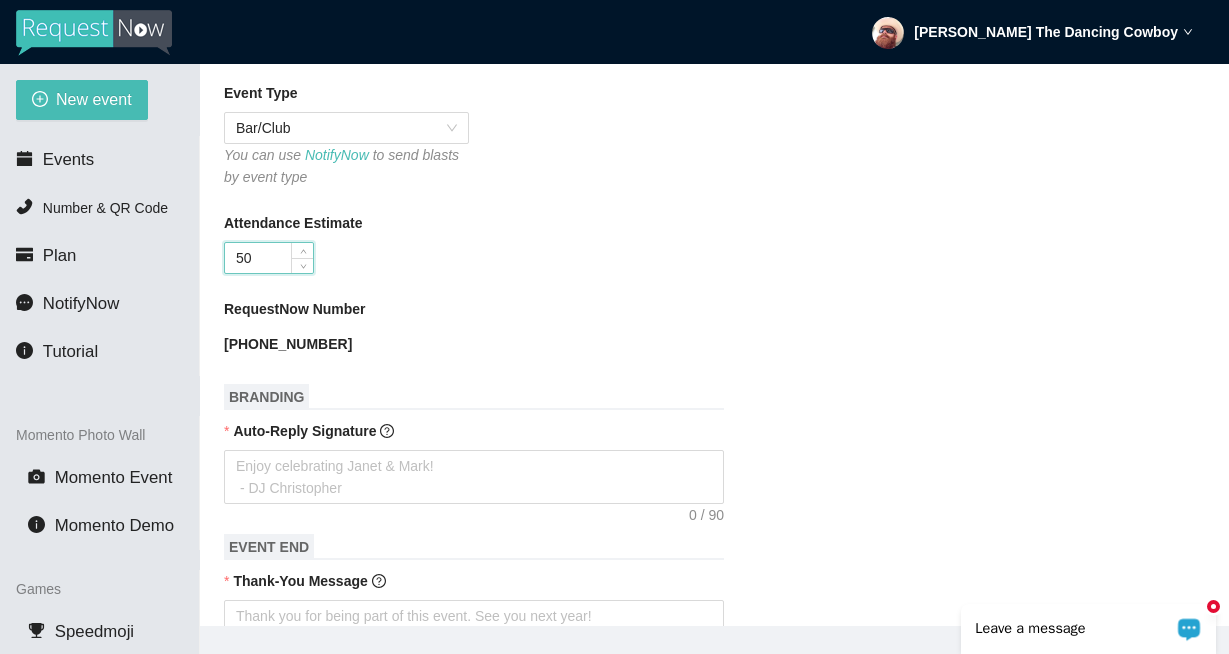type on "50" 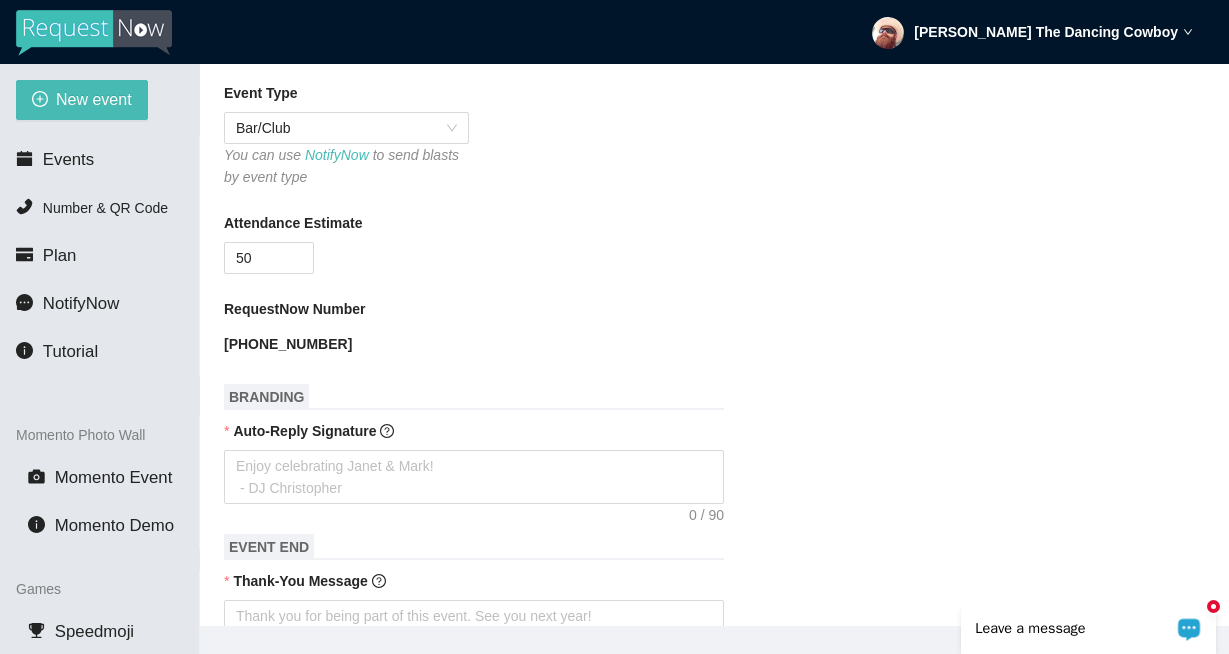 click at bounding box center (1213, 606) 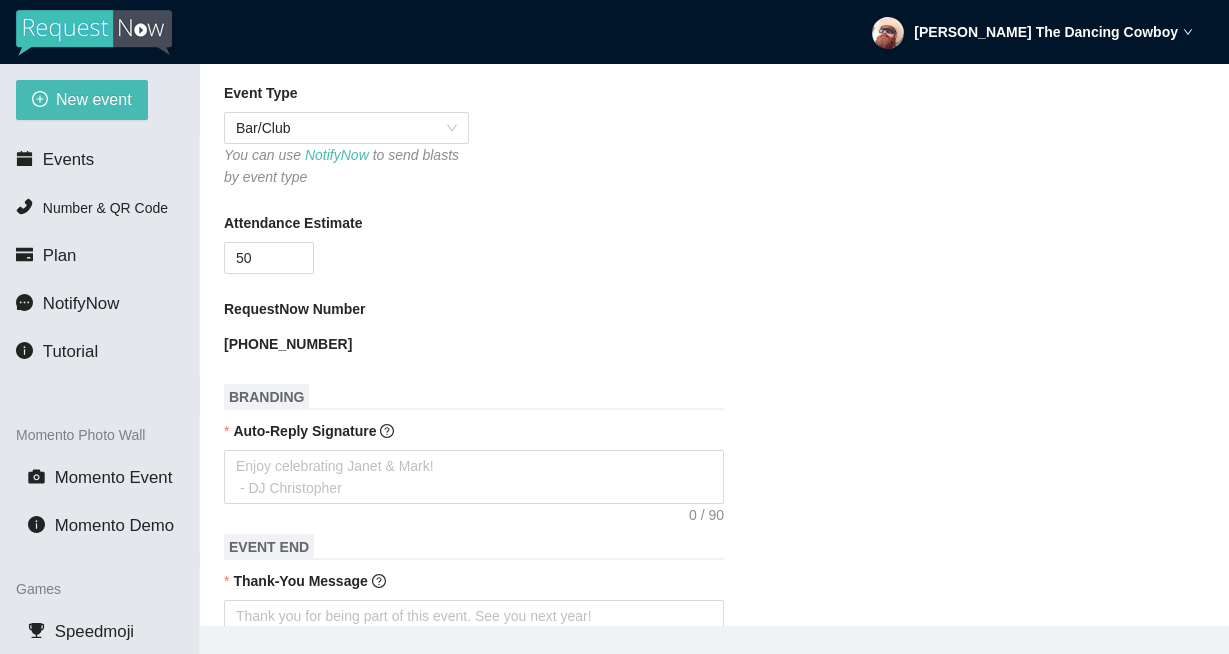 click on "[PHONE_NUMBER]" at bounding box center (288, 344) 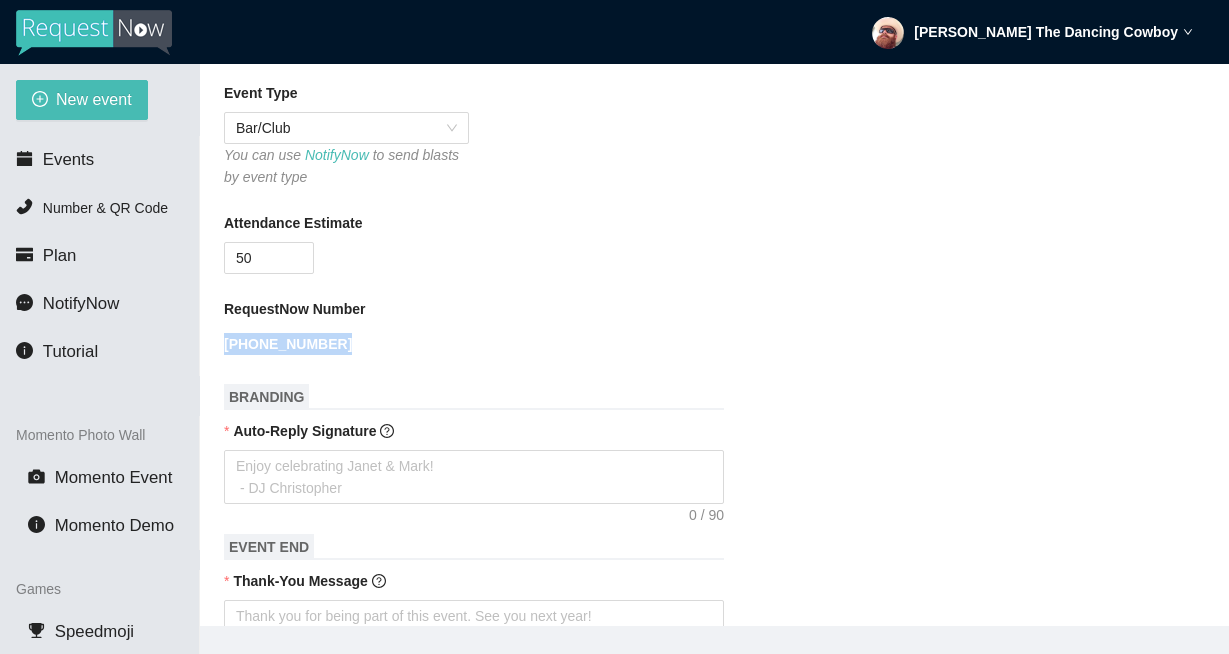 drag, startPoint x: 333, startPoint y: 342, endPoint x: 206, endPoint y: 335, distance: 127.192764 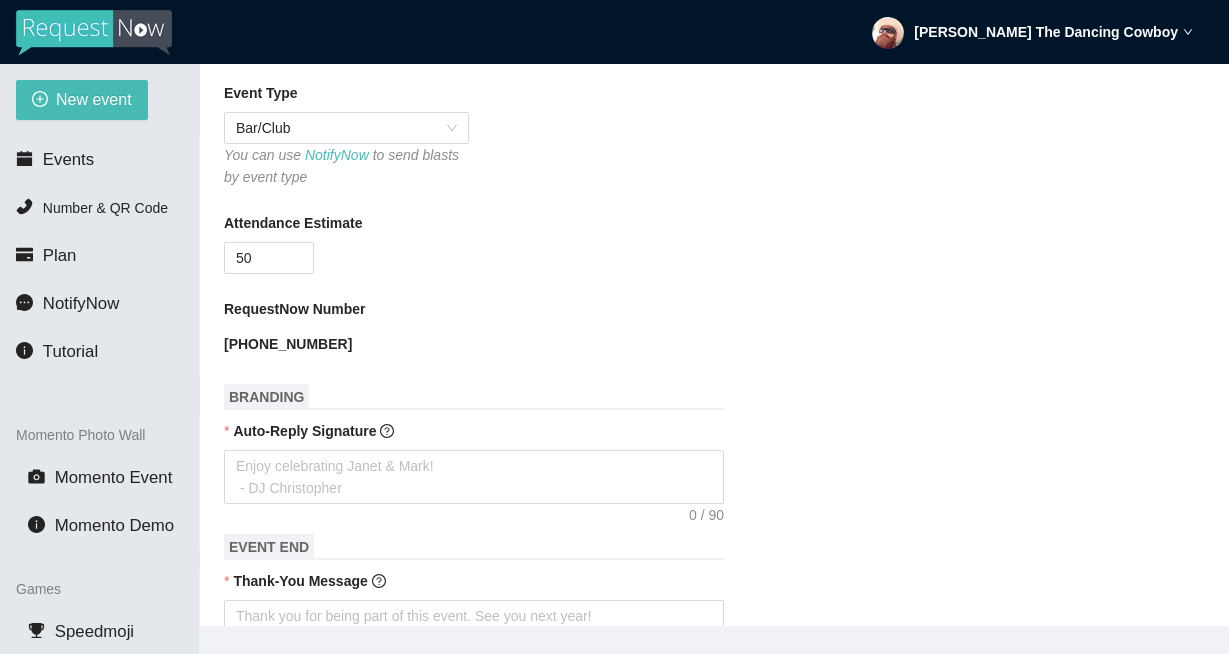 click on "Event Type Bar/Club You can use   NotifyNow   to send blasts by event type" at bounding box center (714, 135) 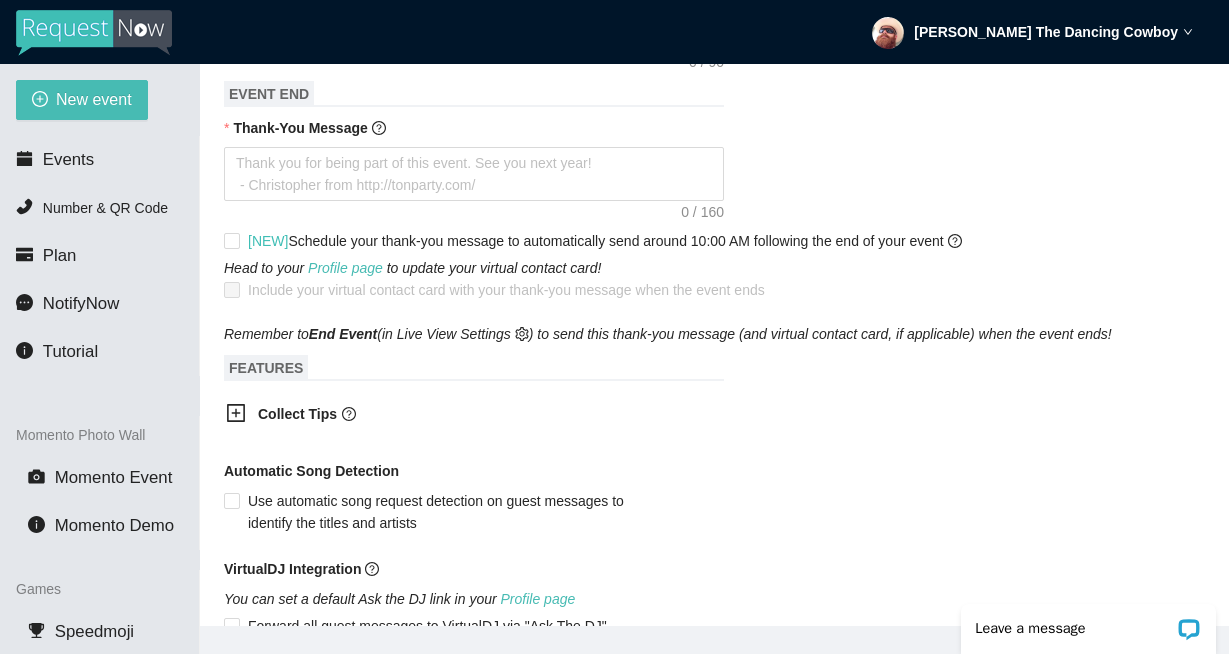 scroll, scrollTop: 1335, scrollLeft: 0, axis: vertical 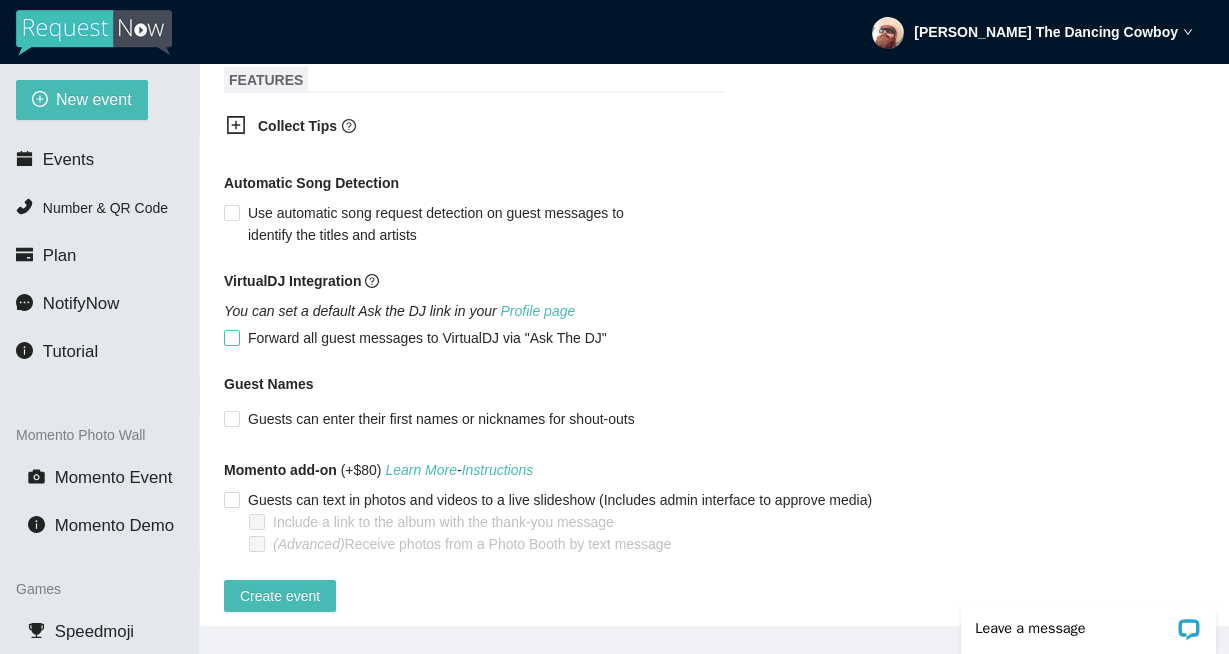 click on "Forward all guest messages to VirtualDJ via "Ask The DJ"" at bounding box center (427, 338) 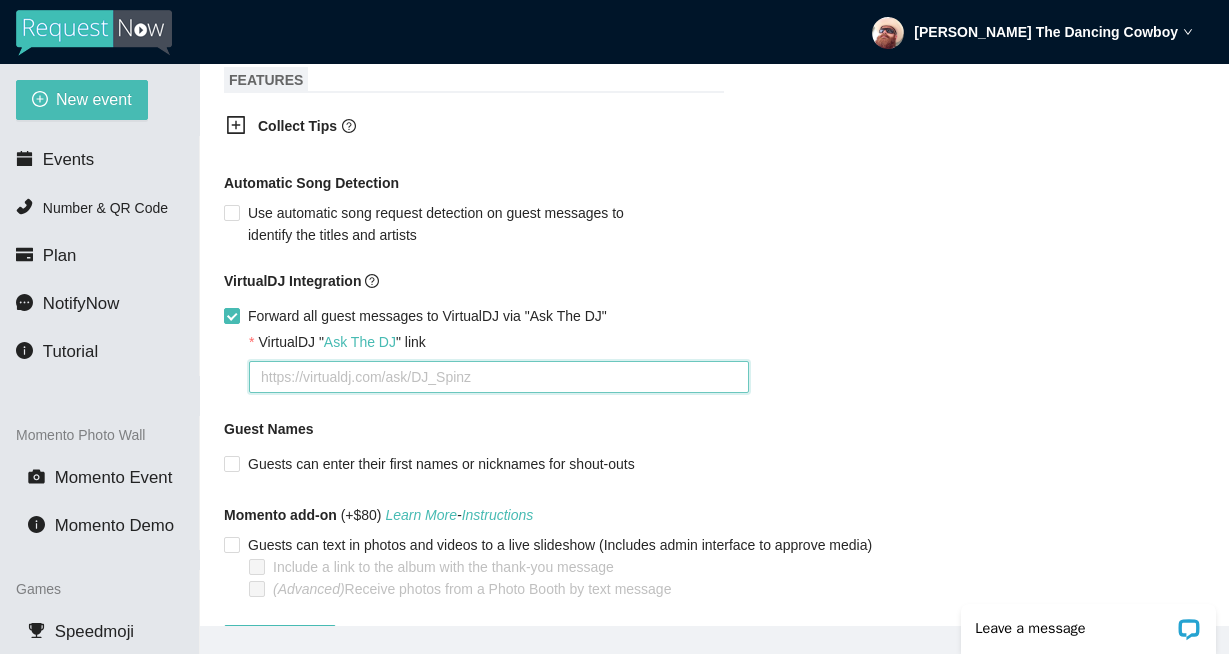 click on "VirtualDJ " Ask The DJ " link" at bounding box center [499, 377] 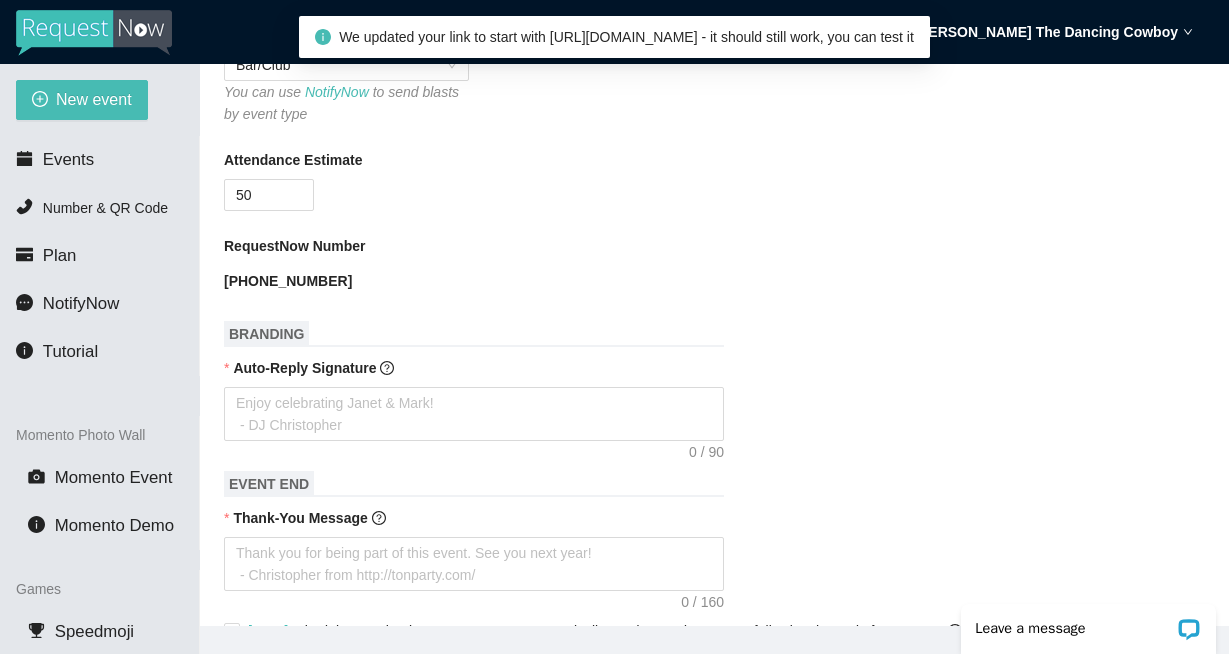 scroll, scrollTop: 662, scrollLeft: 0, axis: vertical 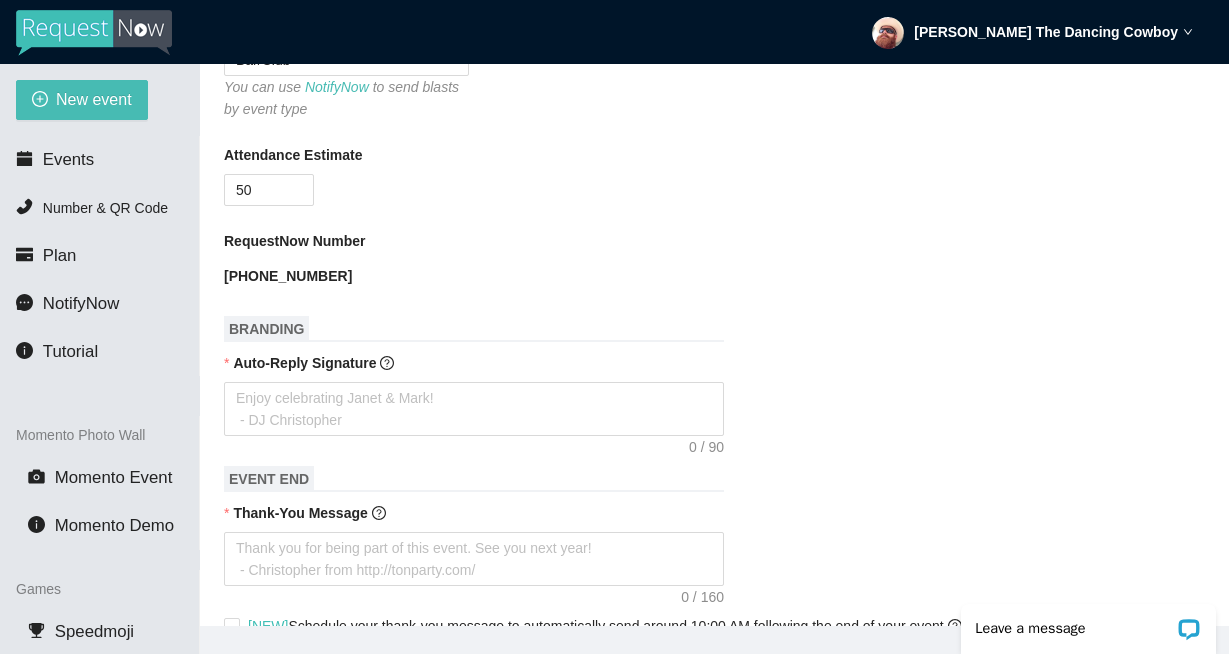 type on "[URL][DOMAIN_NAME]" 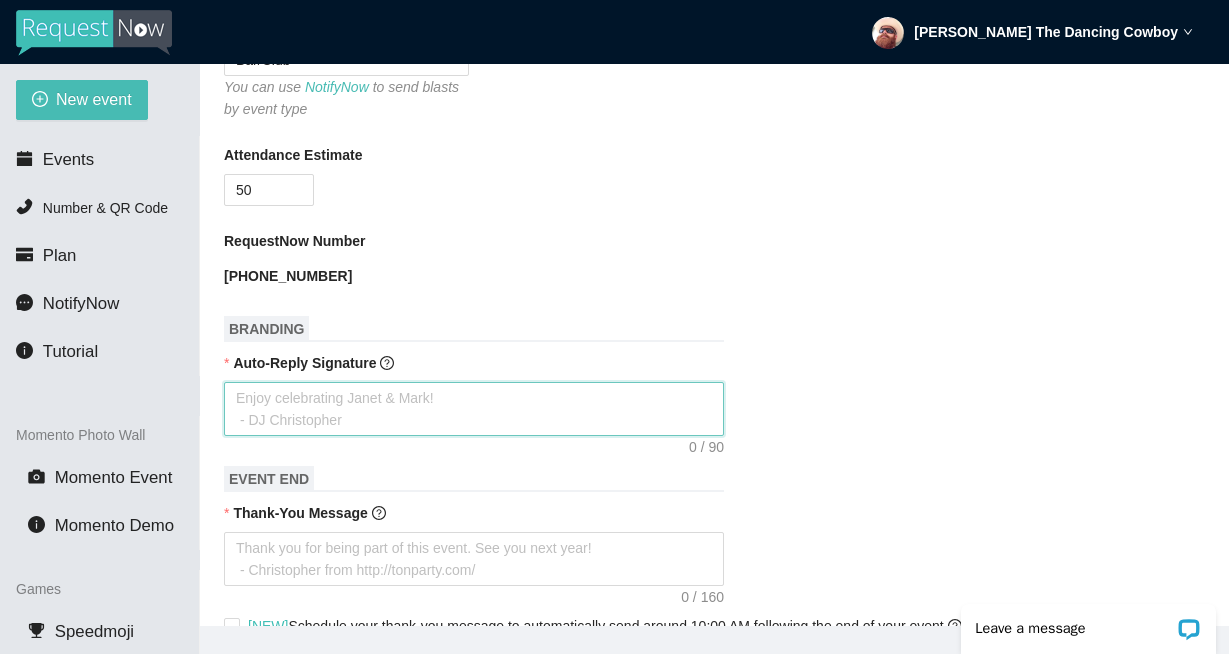 click on "Auto-Reply Signature" at bounding box center (474, 409) 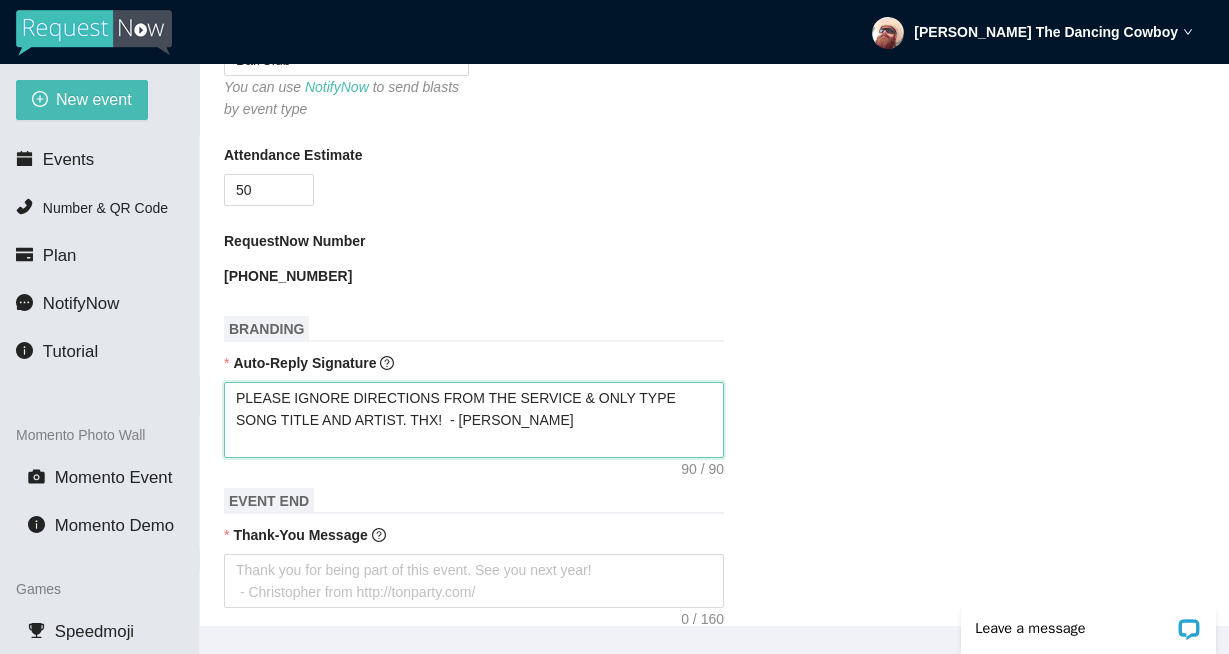 type on "PLEASE IGNORE DIRECTIONS FROM THE SERVICE & ONLY TYPE SONG TITLE AND ARTIST. THX!  - [PERSON_NAME]" 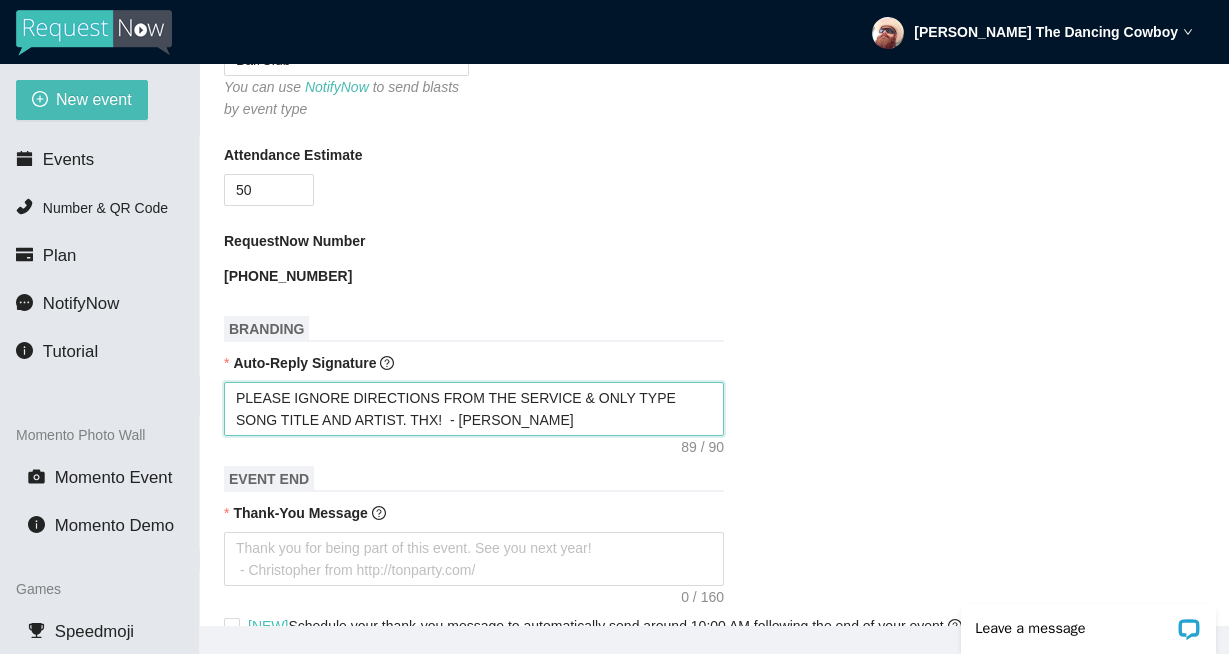 scroll, scrollTop: 834, scrollLeft: 0, axis: vertical 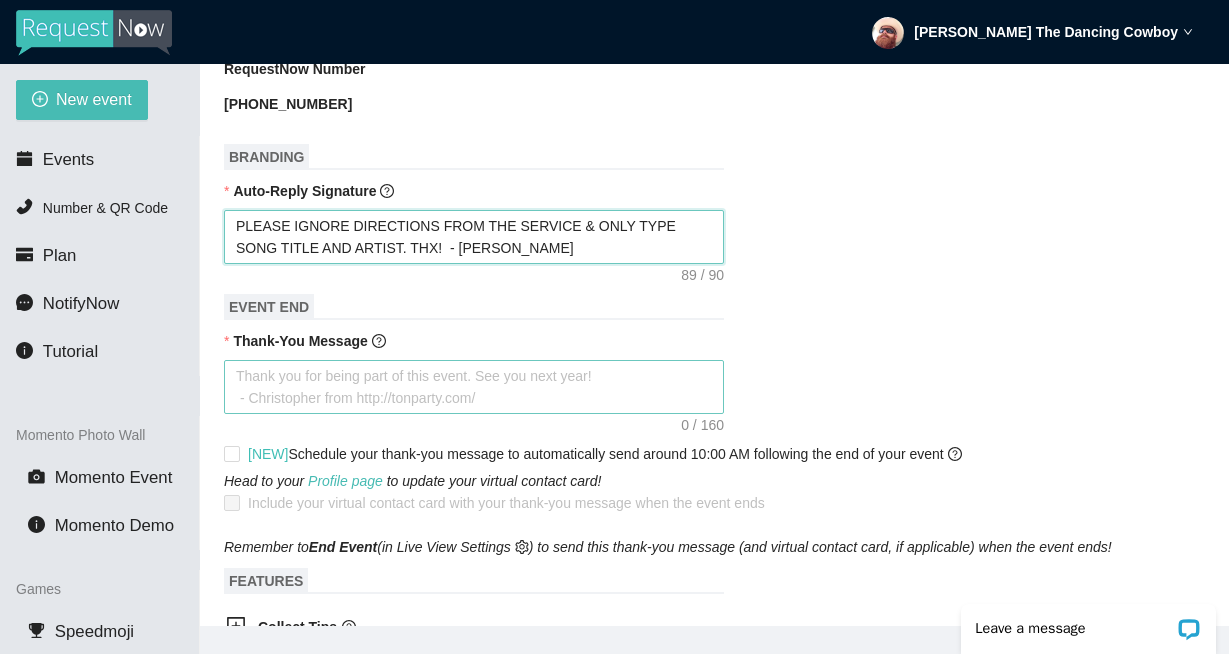 type on "PLEASE IGNORE DIRECTIONS FROM THE SERVICE & ONLY TYPE SONG TITLE AND ARTIST. THX!  - [PERSON_NAME]" 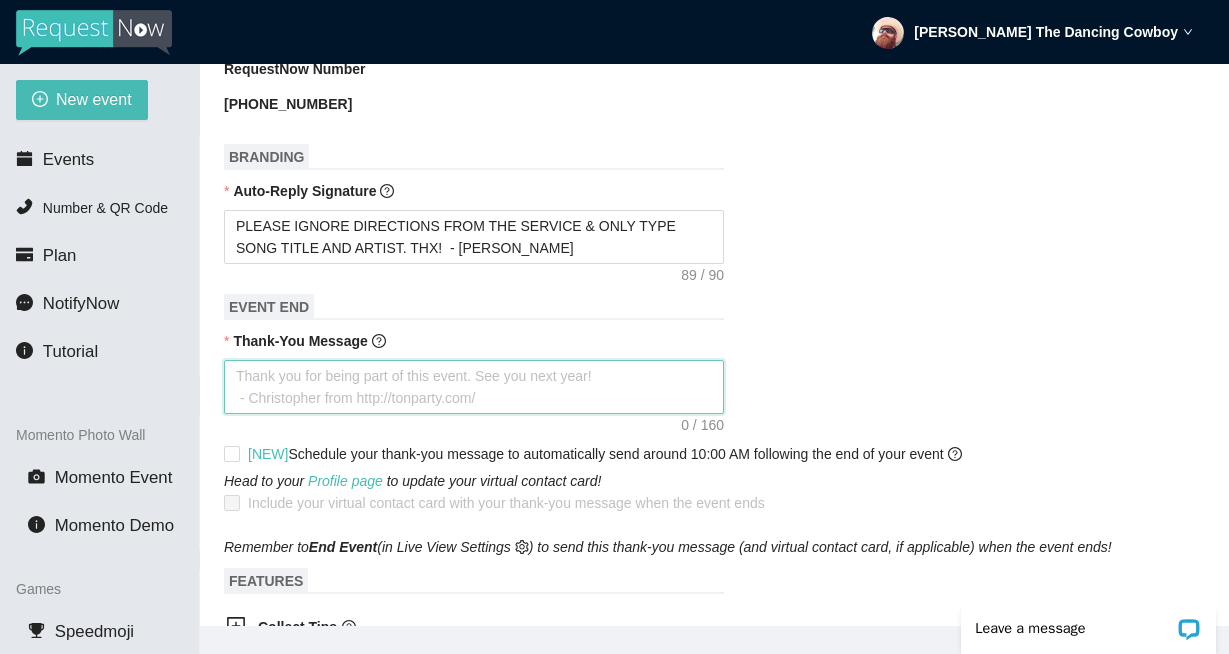 click on "Thank-You Message" at bounding box center [474, 387] 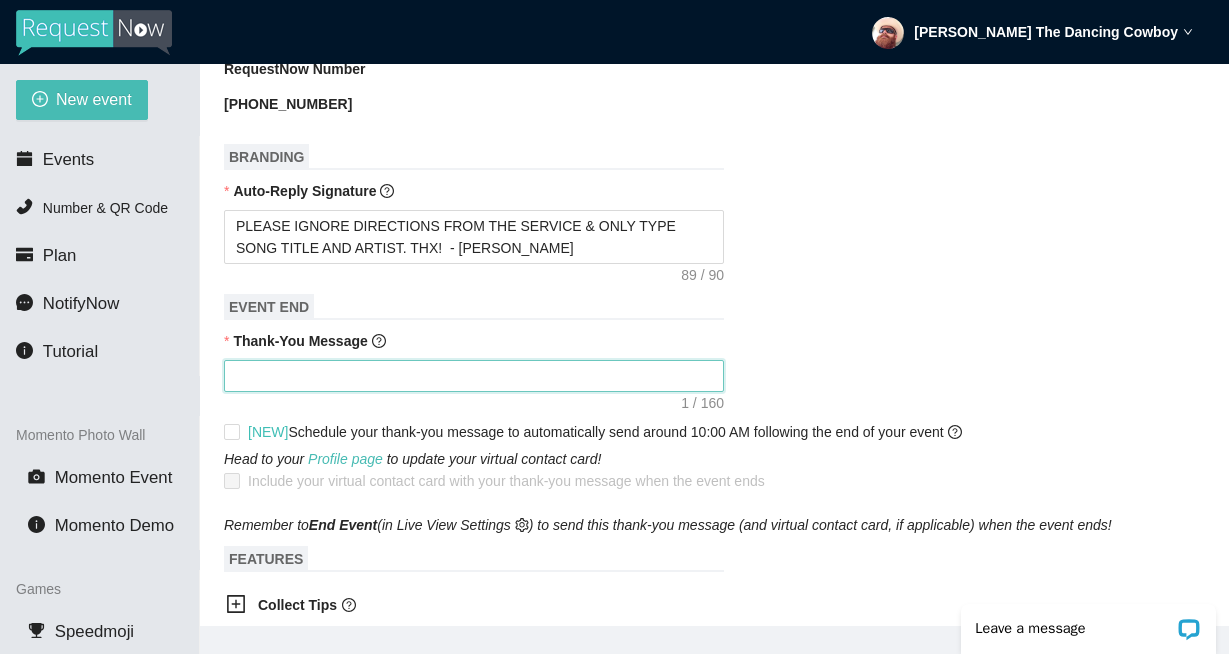 type 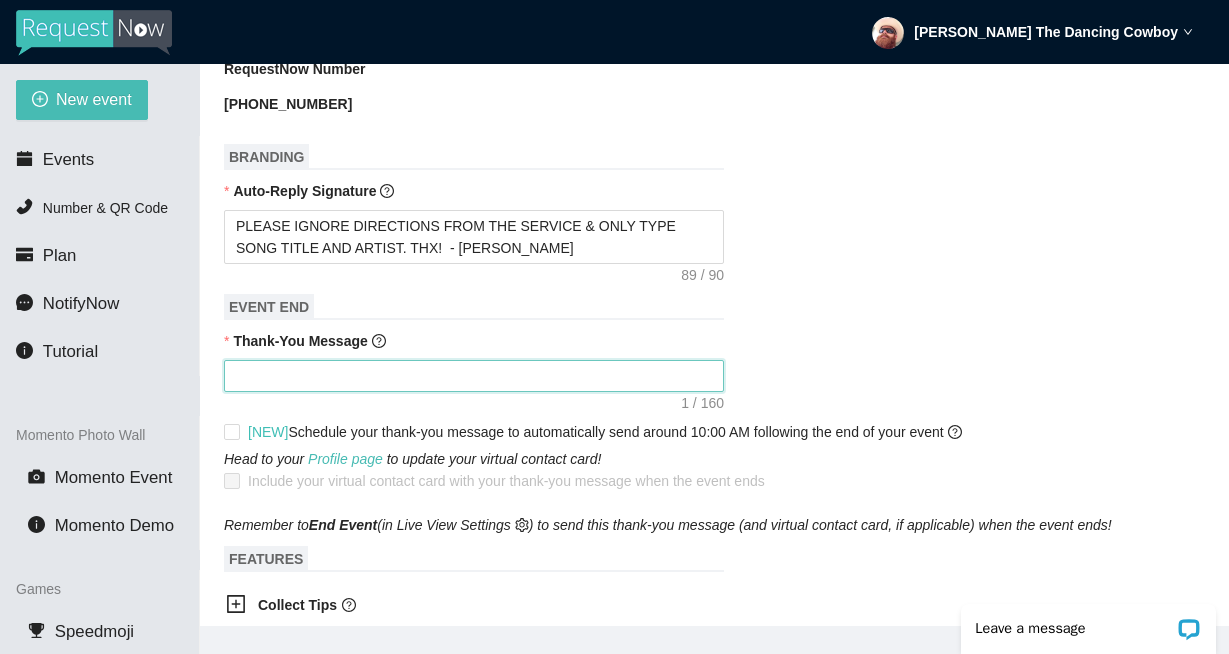 click on "Thank-You Message" at bounding box center [474, 376] 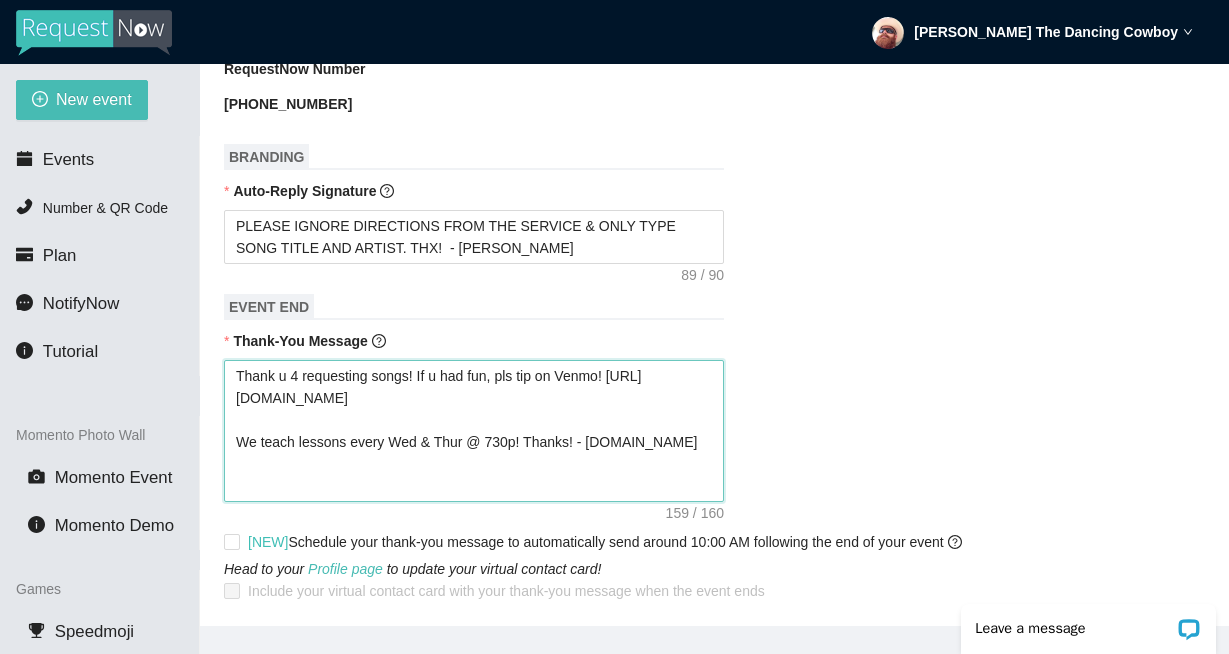 type on "Thank u 4 requesting songs! If u had fun, pls tip on Venmo! [URL][DOMAIN_NAME]
We teach lessons every Wed & Thur @ 730p! Thanks! - [DOMAIN_NAME]" 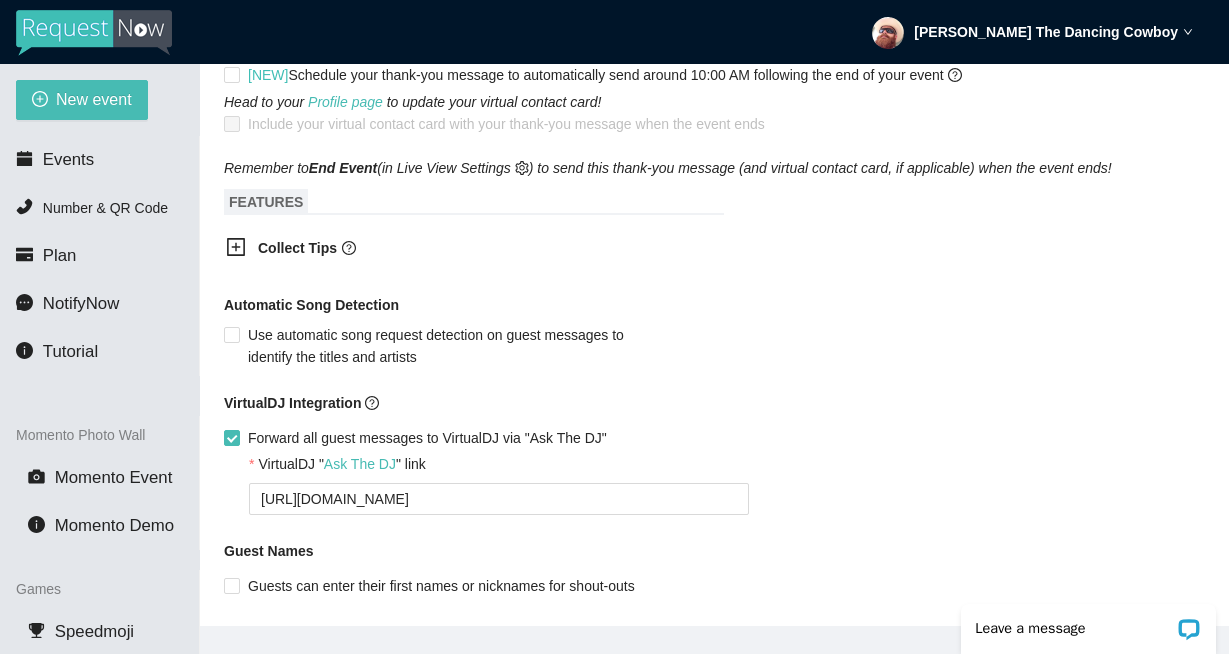 scroll, scrollTop: 1471, scrollLeft: 0, axis: vertical 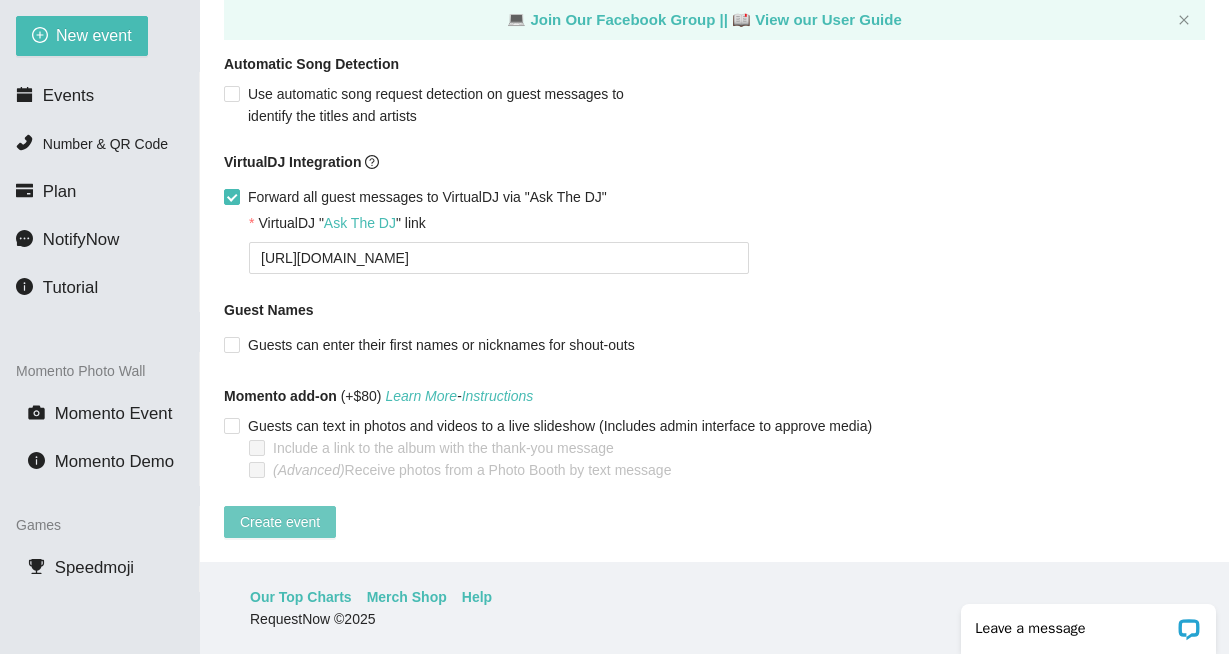 type on "Thank u 4 requesting songs! If u had fun, pls tip on Venmo! [URL][DOMAIN_NAME]
We teach lessons every Wed & Thur @ 730p! Thanks! - [DOMAIN_NAME]" 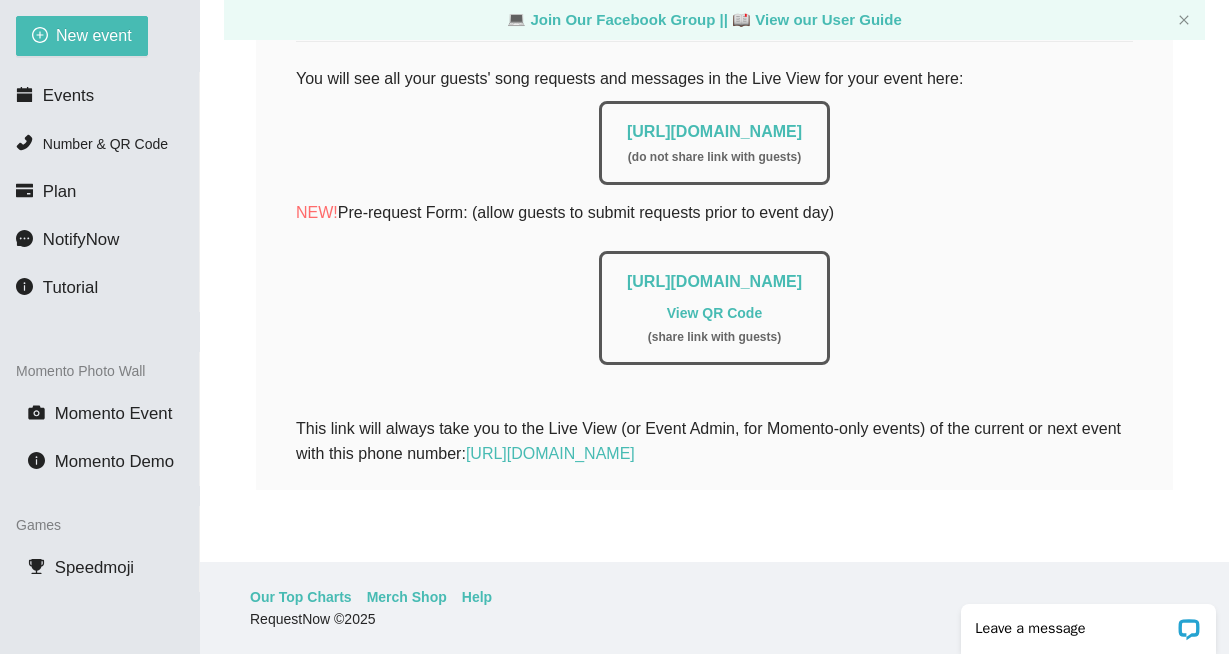 scroll, scrollTop: 467, scrollLeft: 0, axis: vertical 